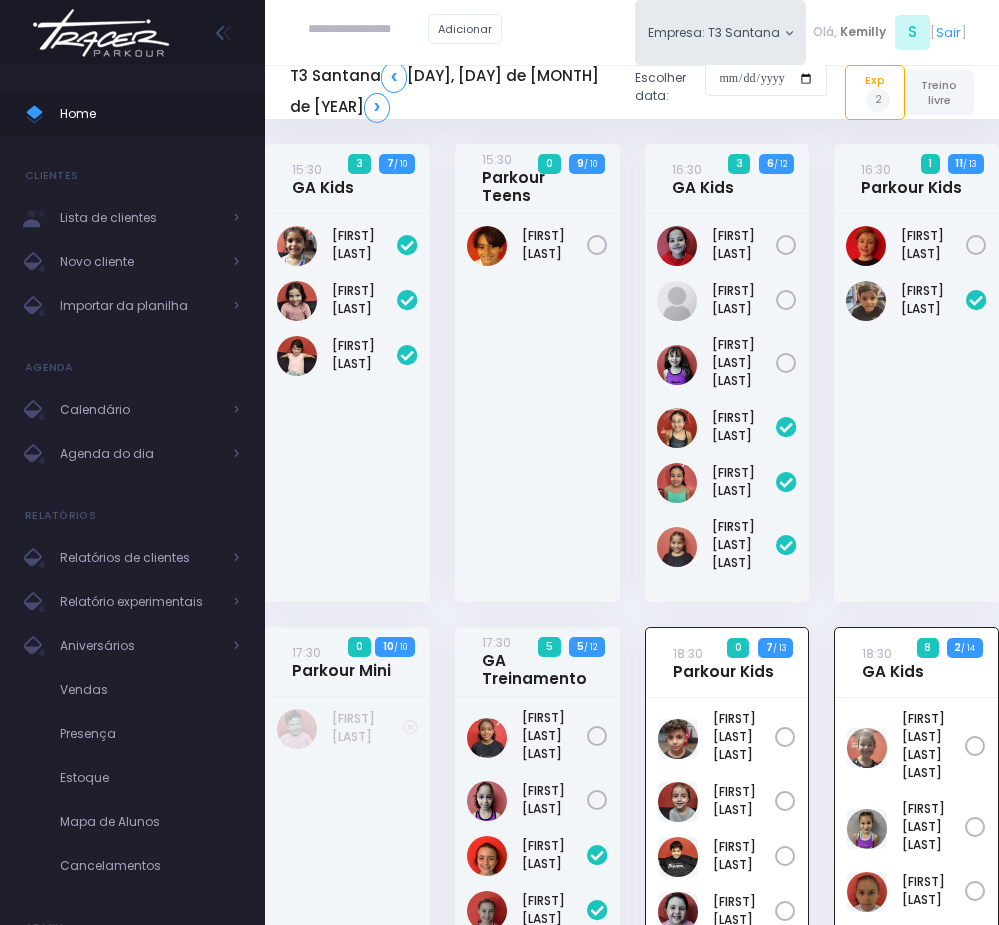 scroll, scrollTop: 610, scrollLeft: 0, axis: vertical 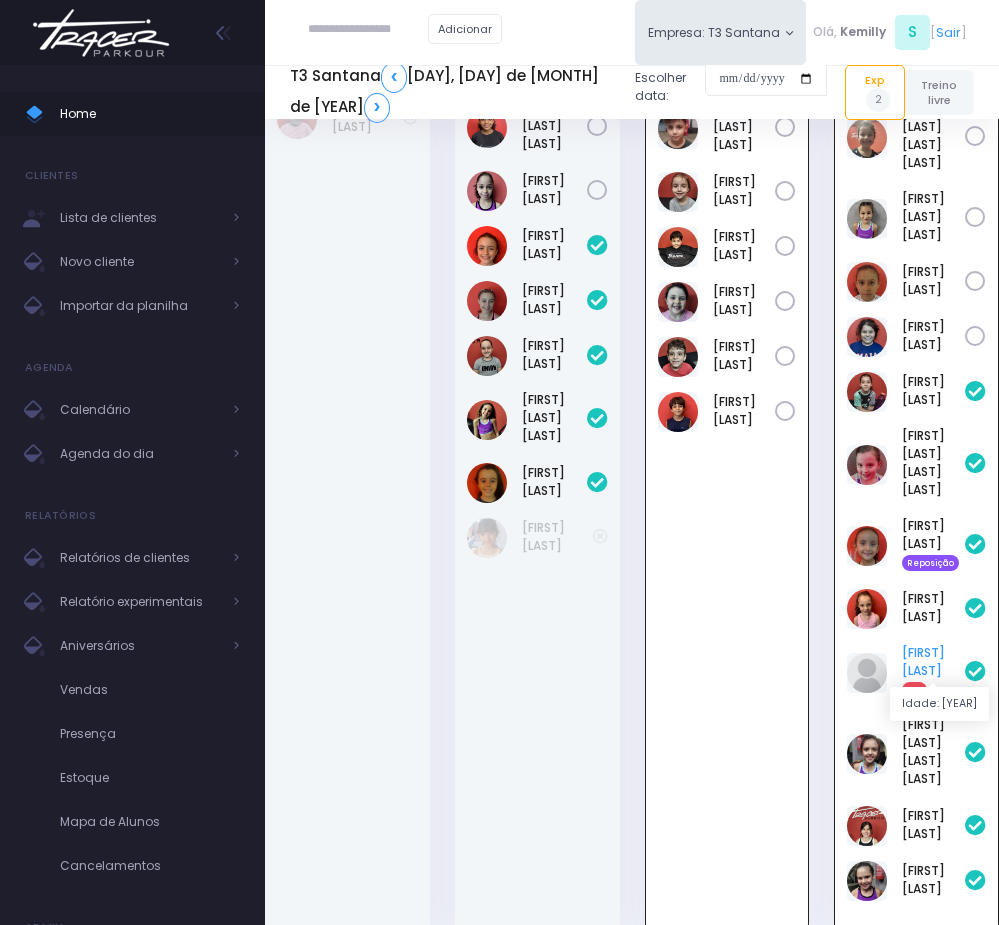 click on "[FIRST] [LAST]
Exp" at bounding box center (916, 672) 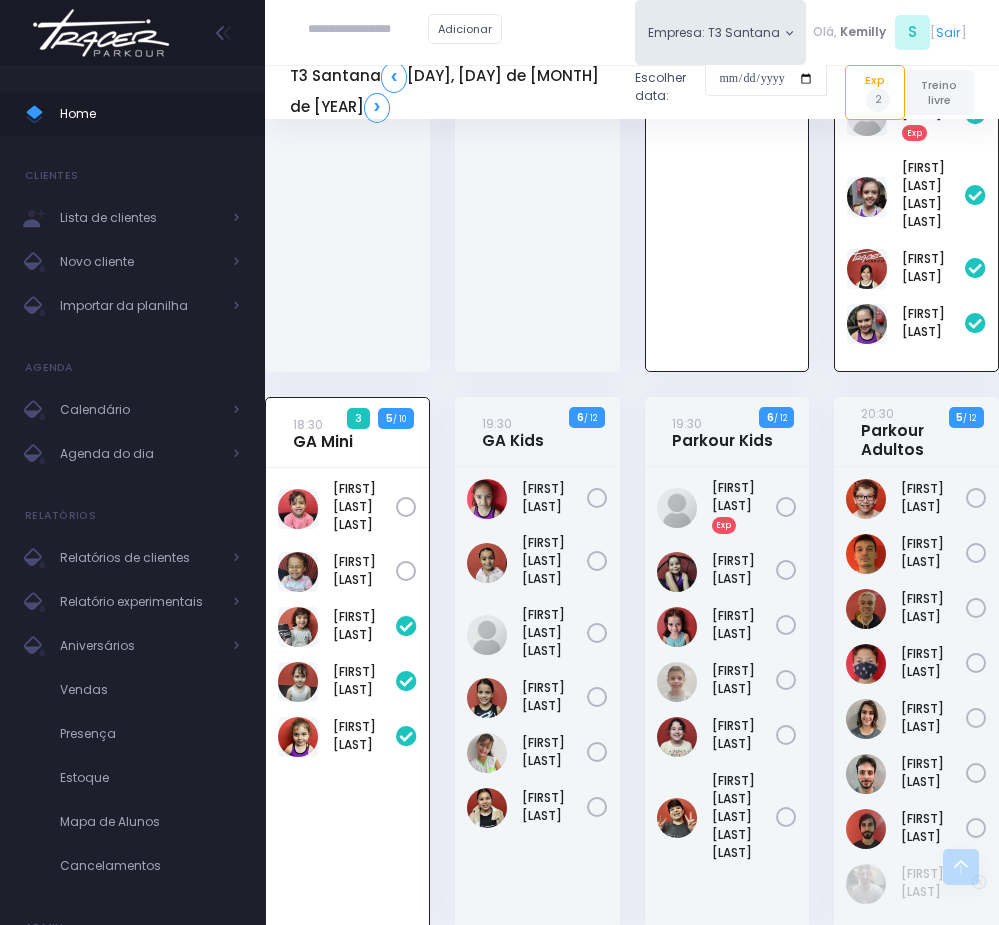 scroll, scrollTop: 1210, scrollLeft: 0, axis: vertical 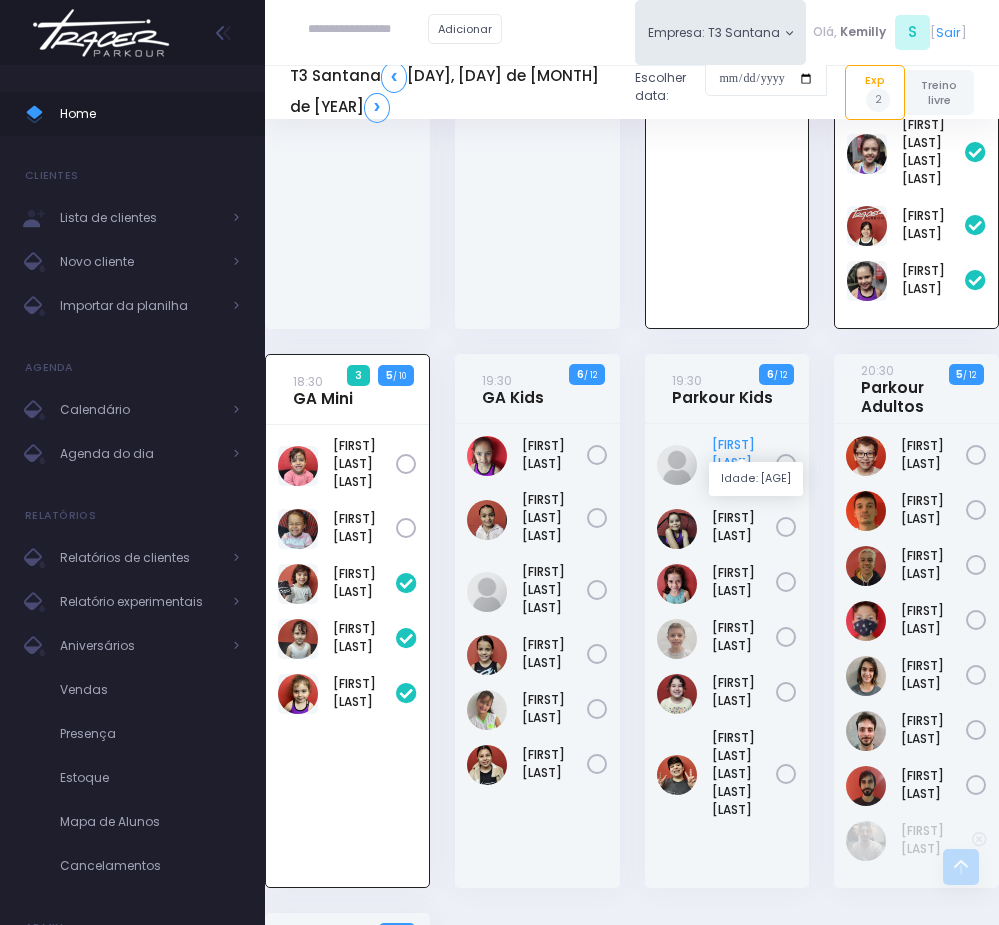 click on "Antônio Frare
Exp" at bounding box center [744, 463] 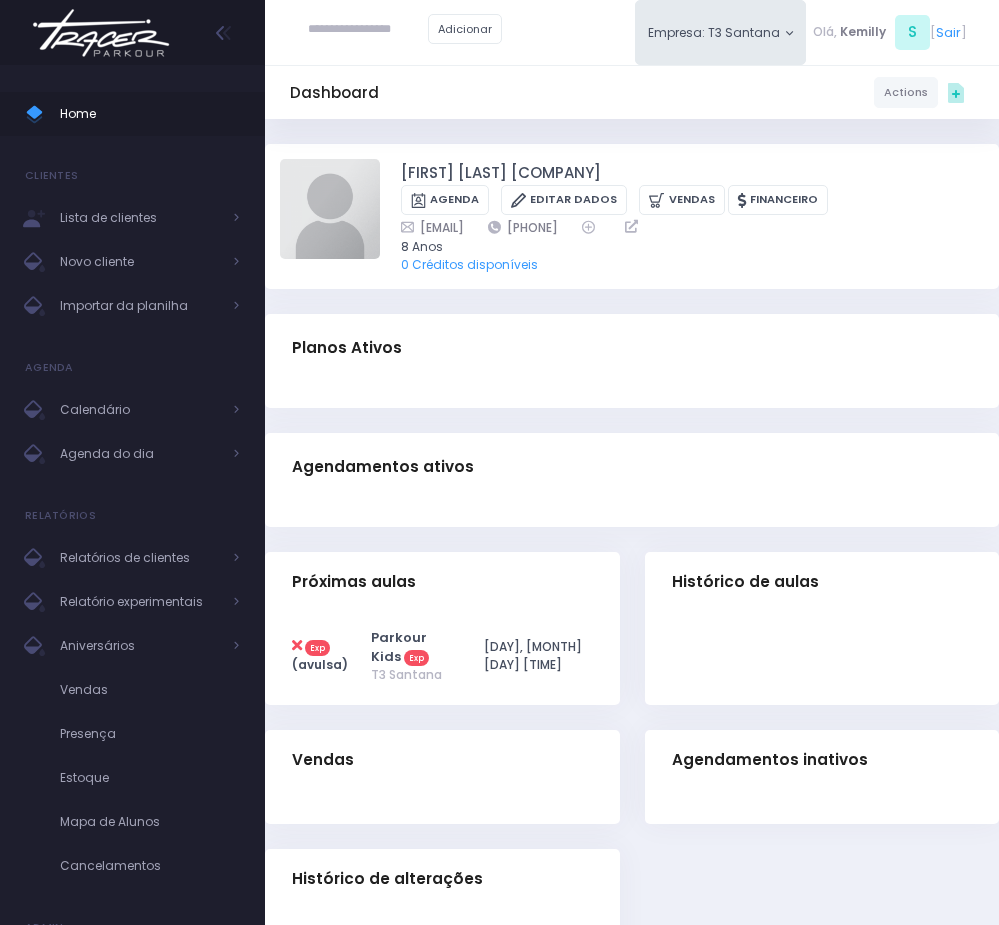 scroll, scrollTop: 0, scrollLeft: 0, axis: both 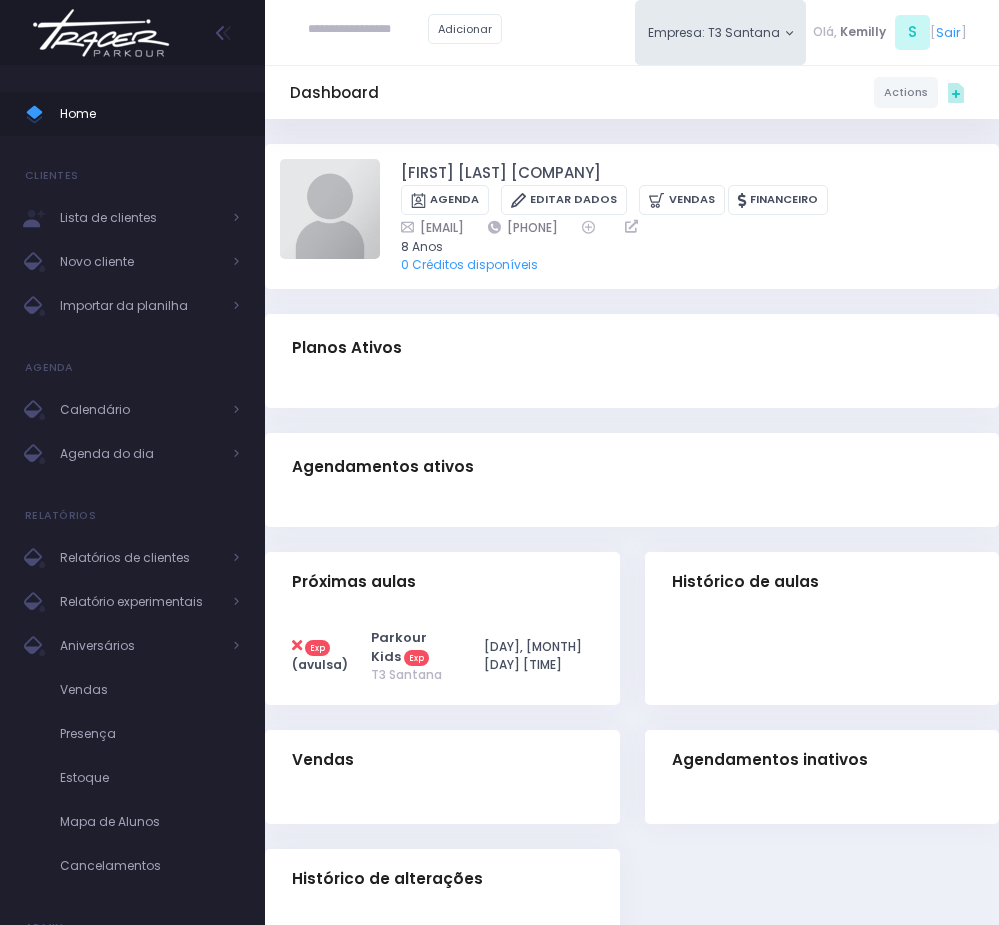 click on "Dashboard
Actions
Choose Label:
Customer
Partner
Suplier
Member
Staff
Add new" at bounding box center (632, 572) 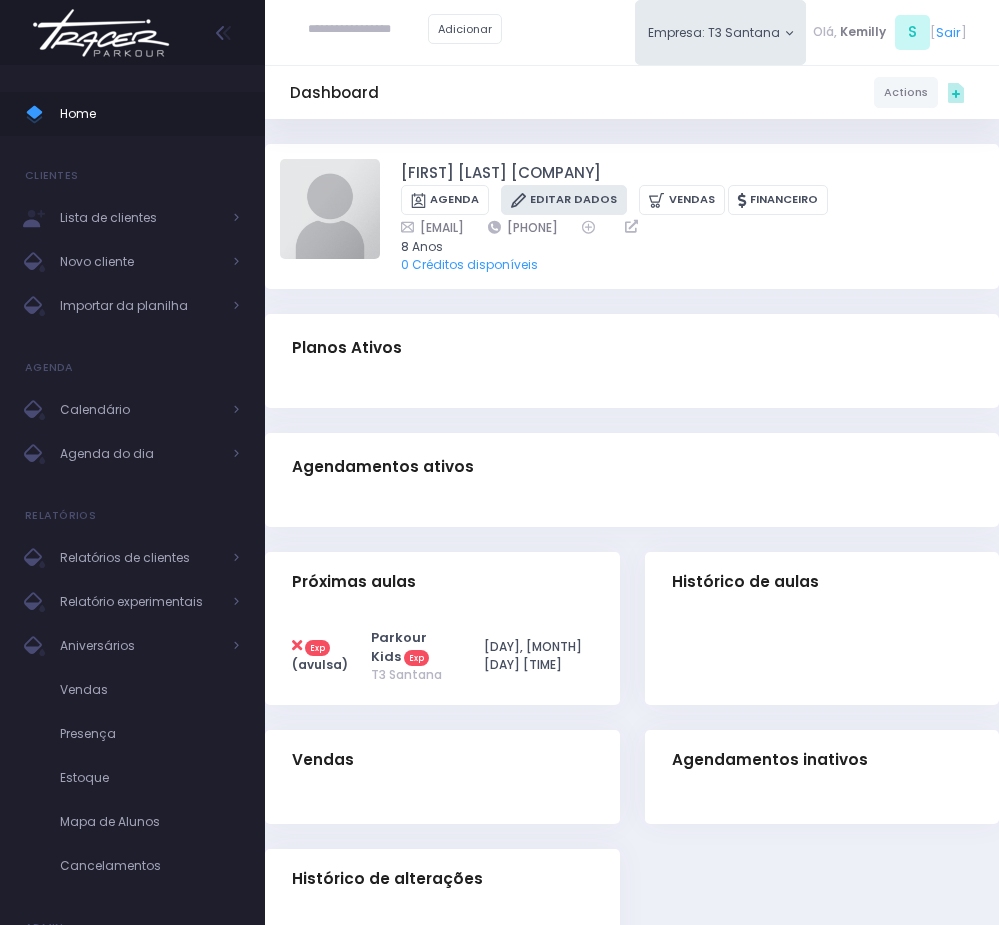 click on "Editar Dados" at bounding box center (564, 200) 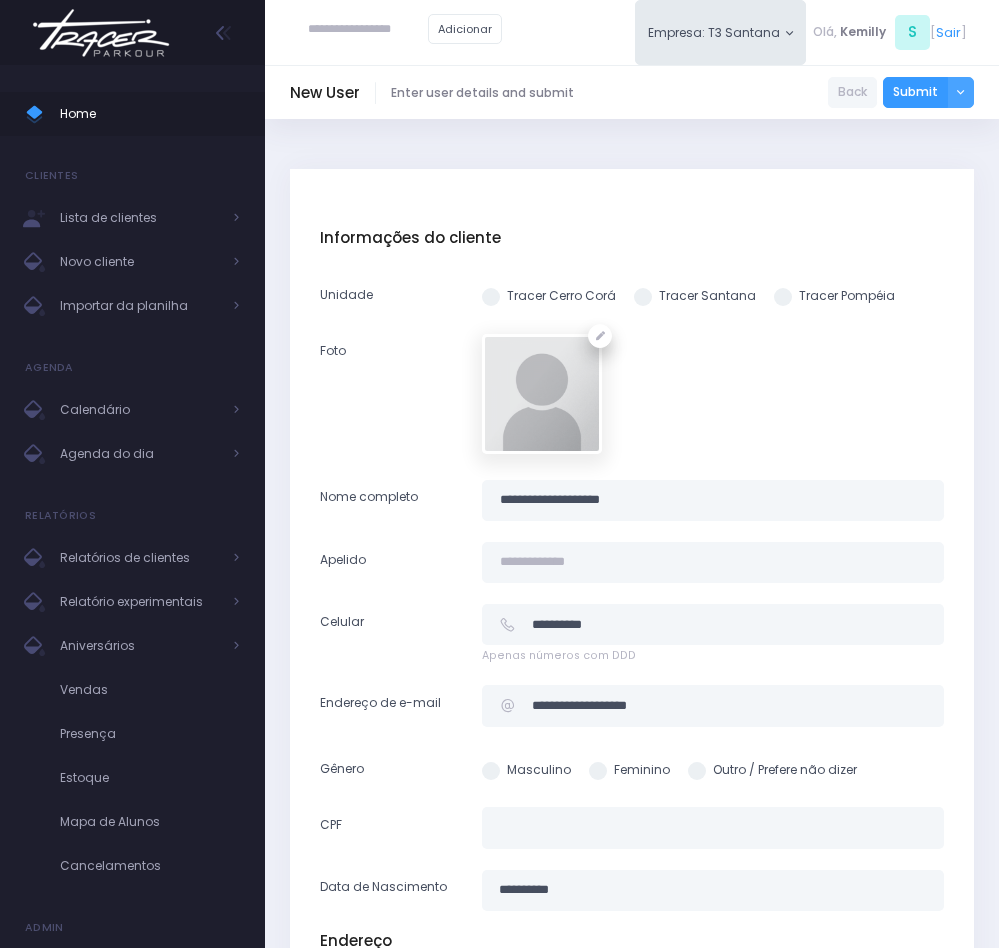 scroll, scrollTop: 0, scrollLeft: 0, axis: both 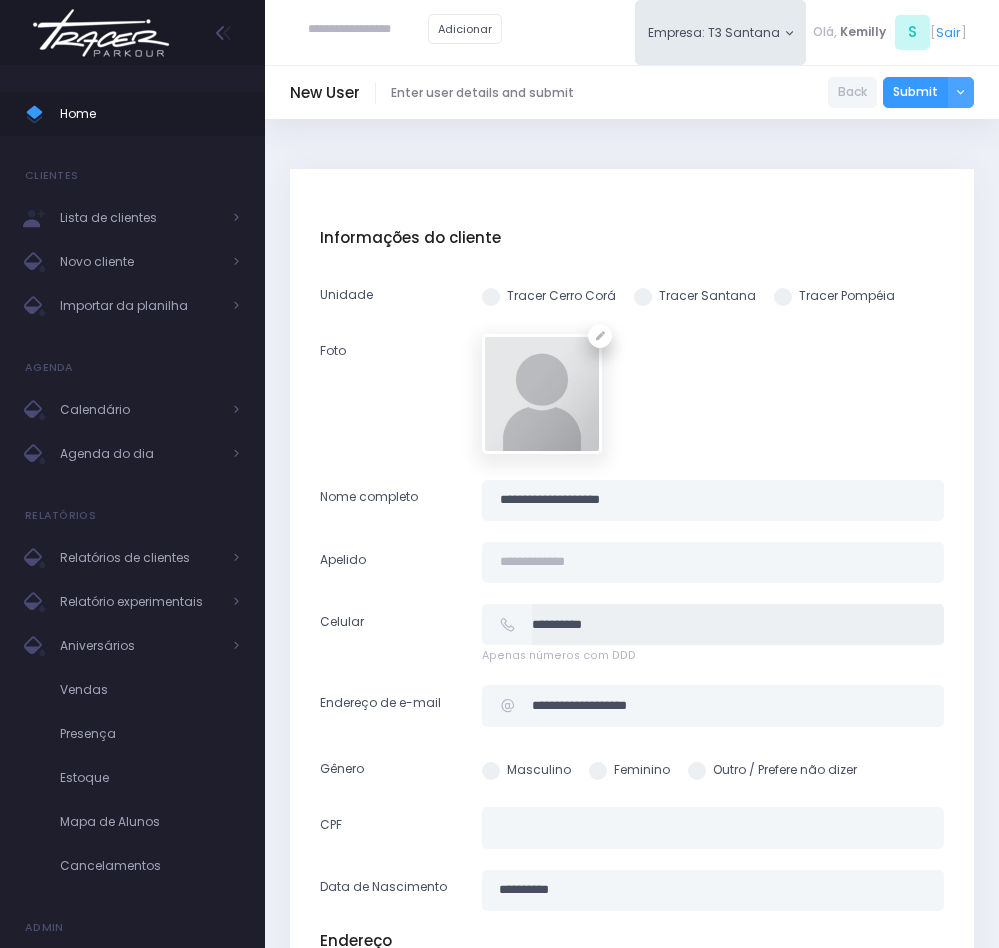 click on "**********" at bounding box center (738, 624) 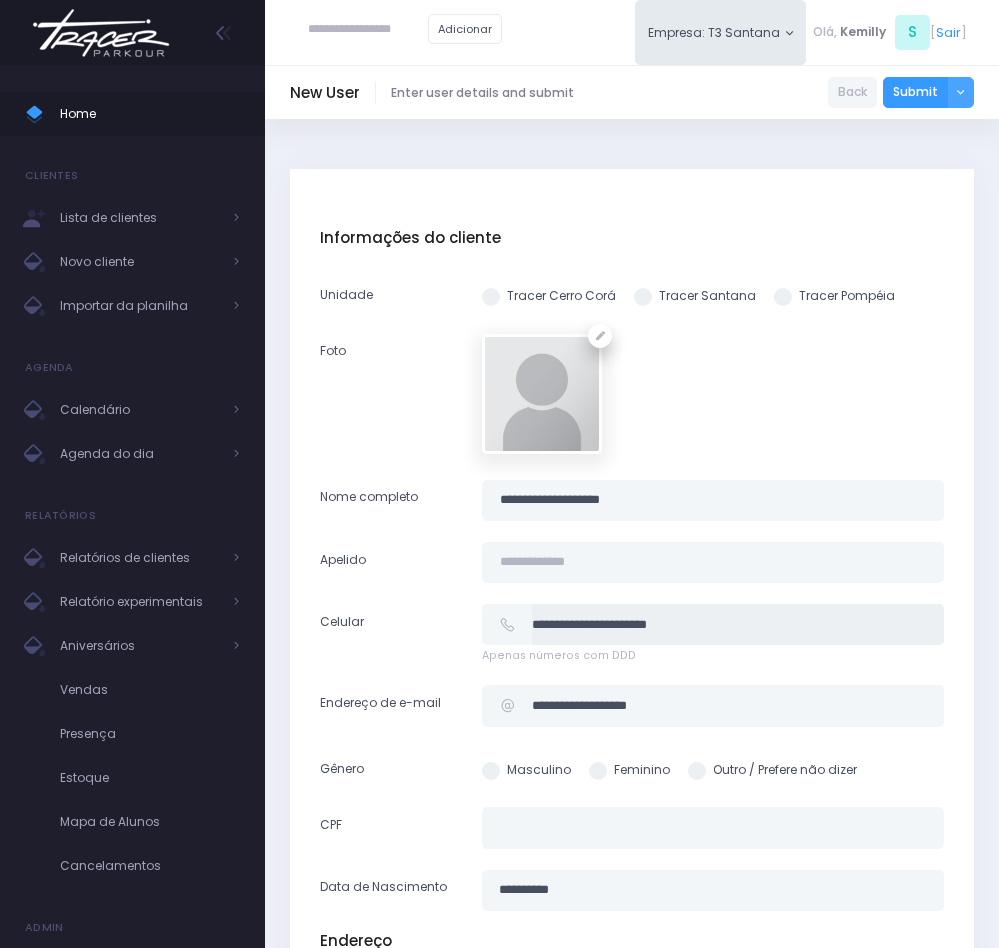 type on "**********" 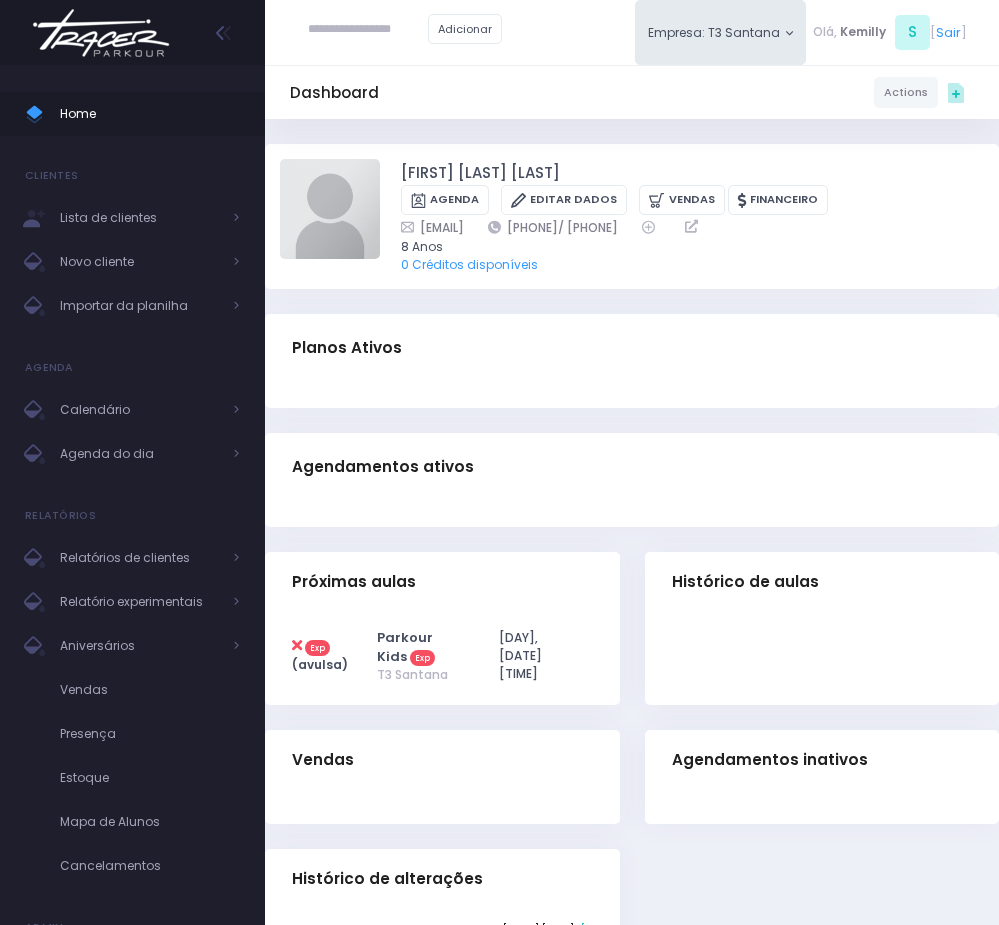 scroll, scrollTop: 0, scrollLeft: 0, axis: both 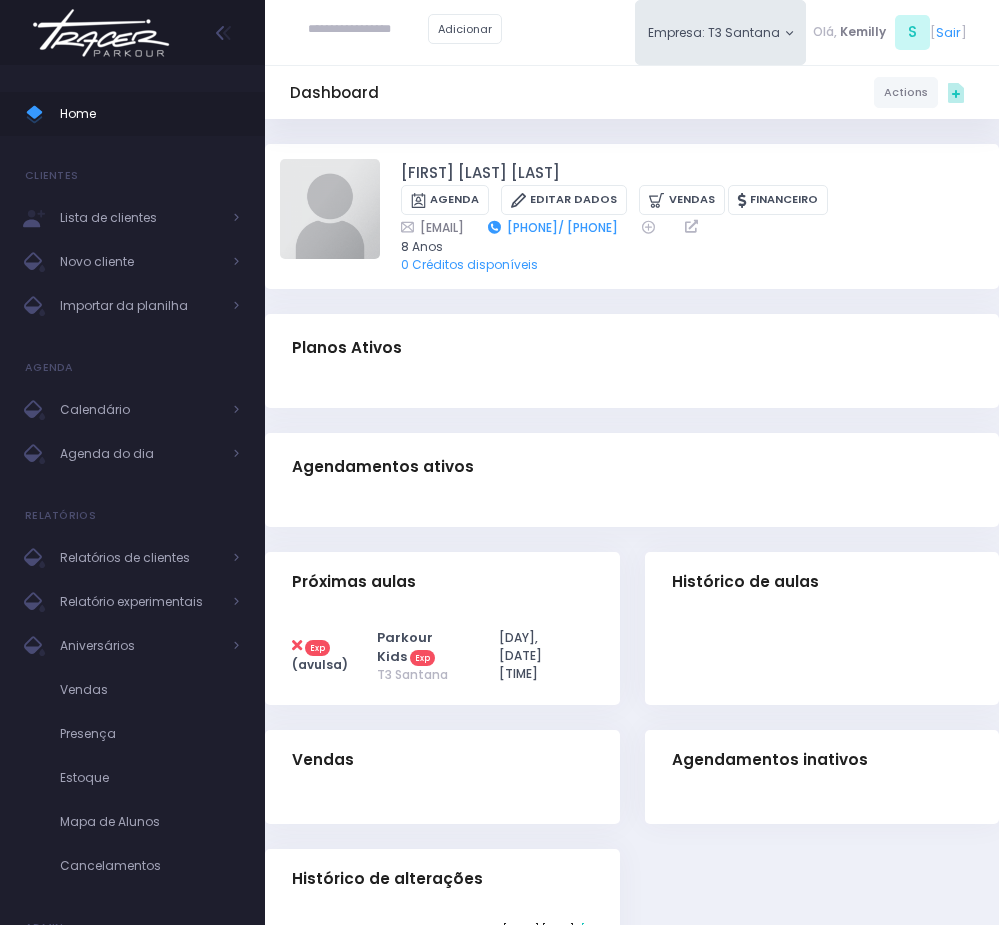 drag, startPoint x: 759, startPoint y: 231, endPoint x: 675, endPoint y: 222, distance: 84.48077 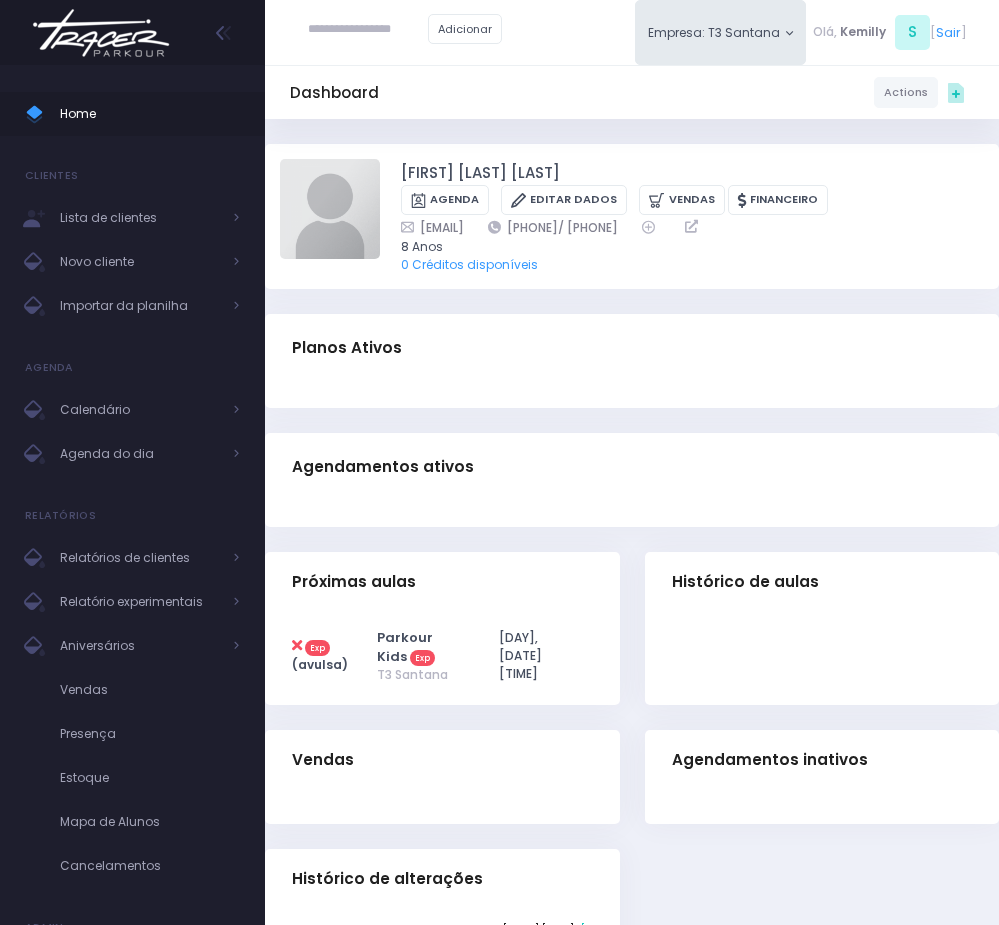 copy on "11979970174" 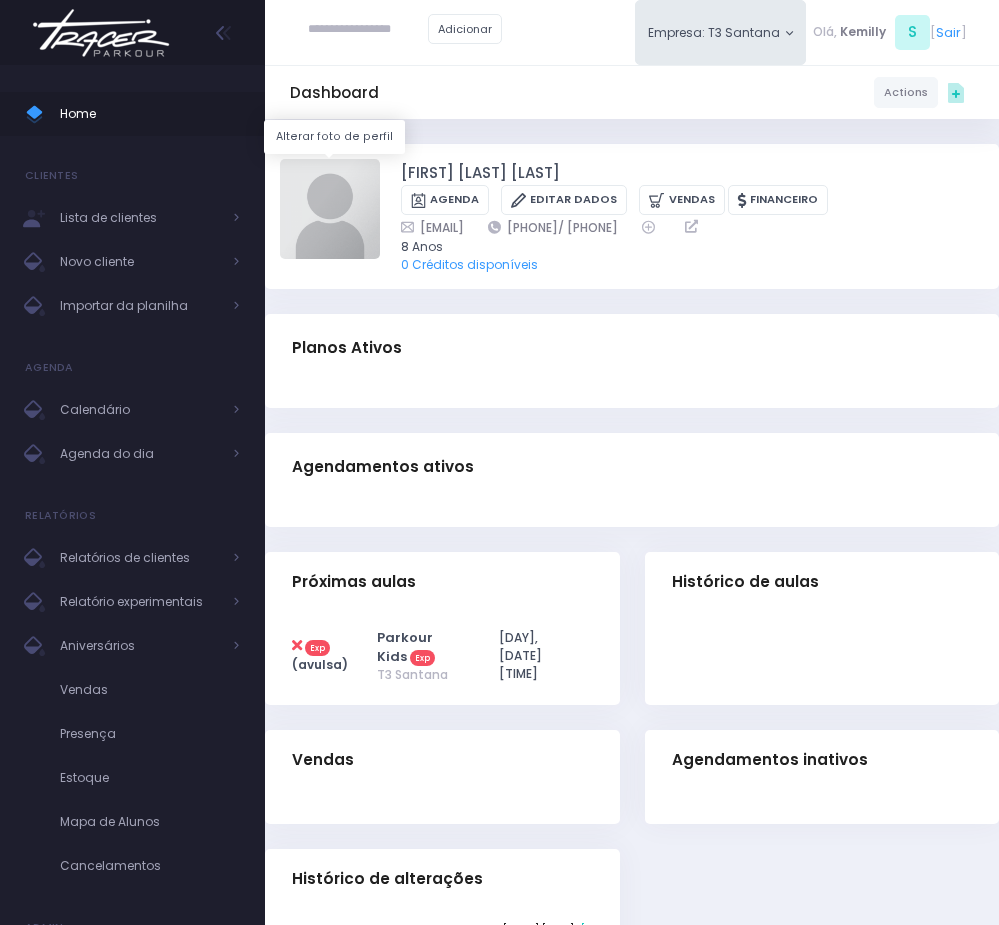 click at bounding box center [330, 209] 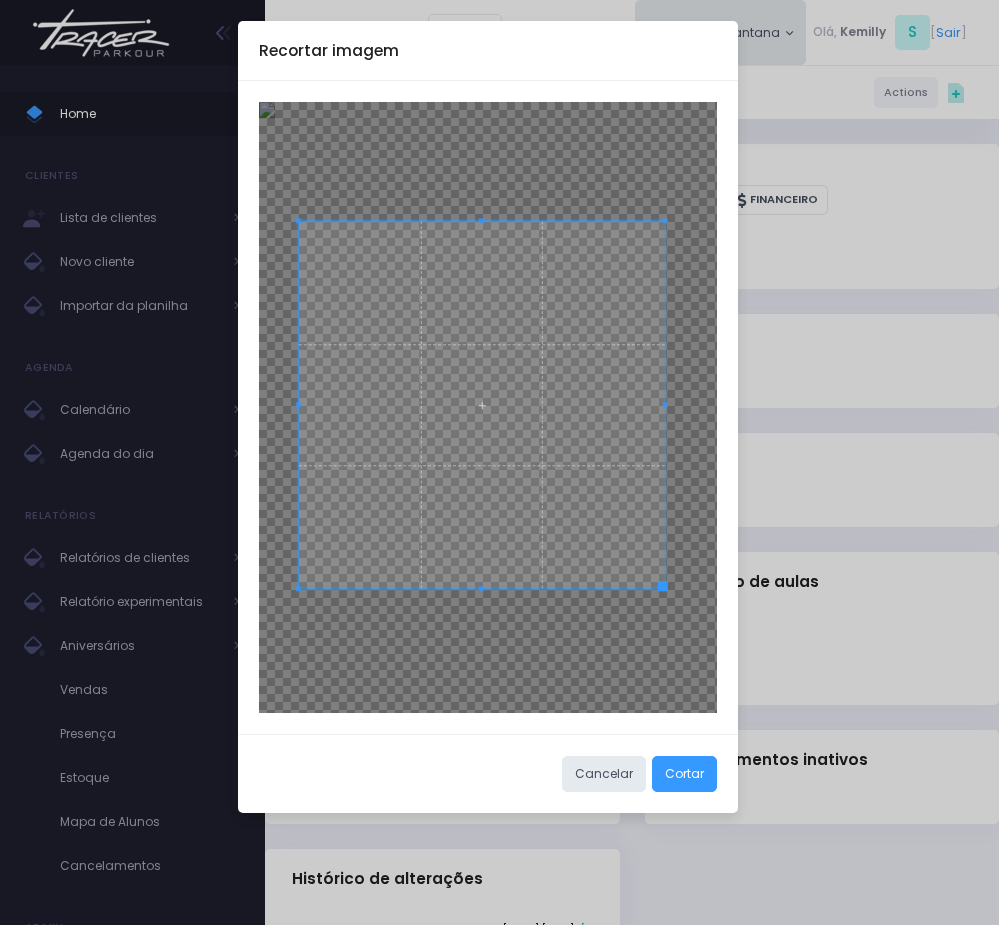 click at bounding box center (482, 405) 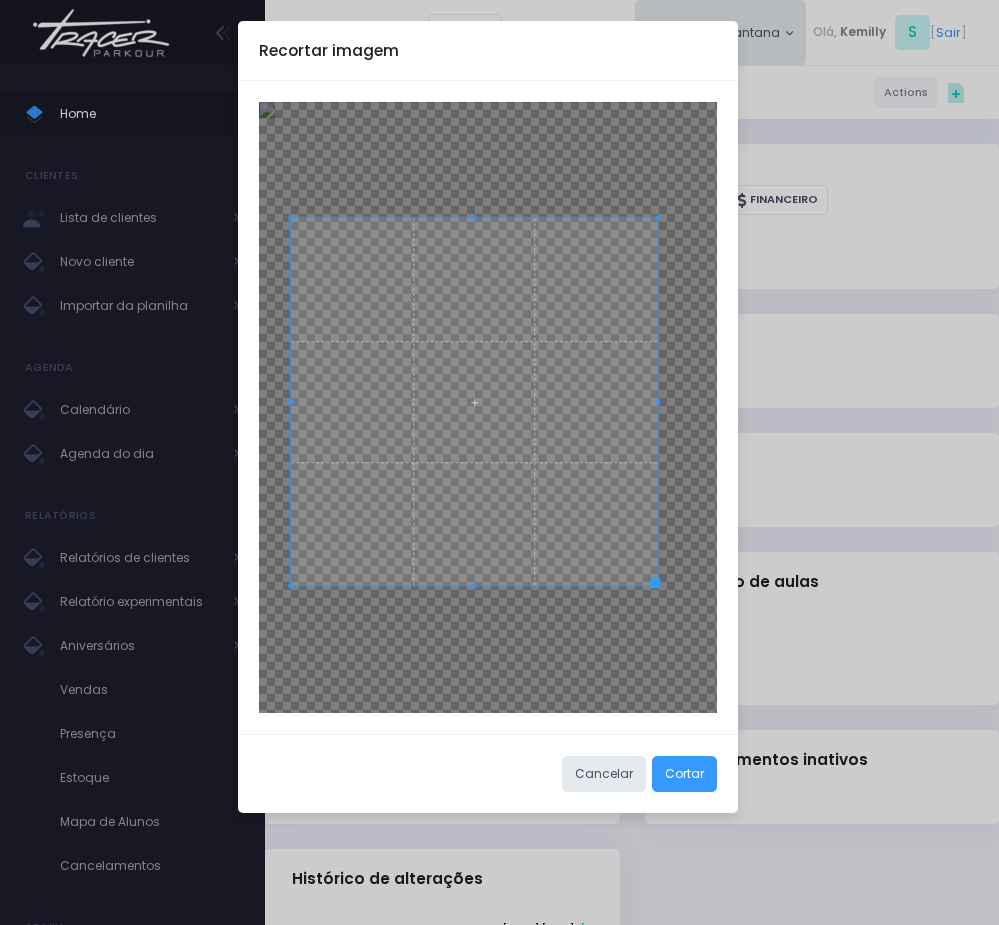 click at bounding box center [474, 402] 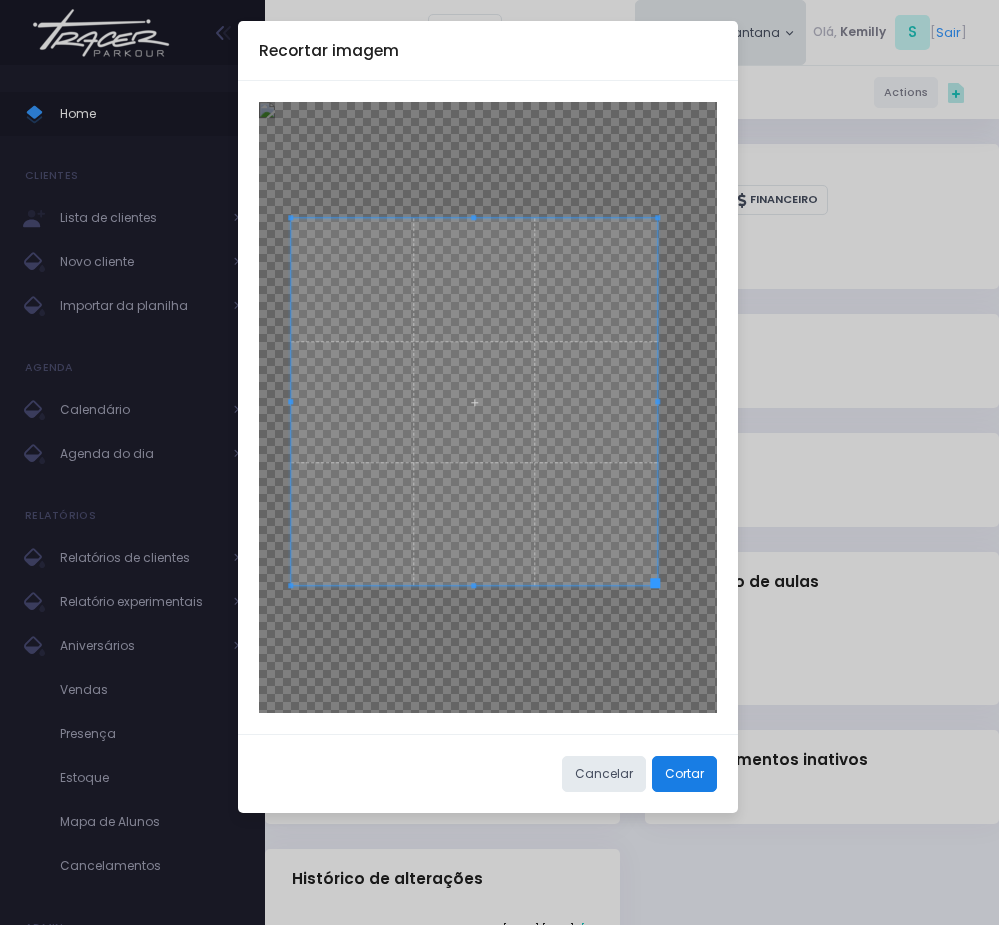 click on "Cortar" at bounding box center [684, 774] 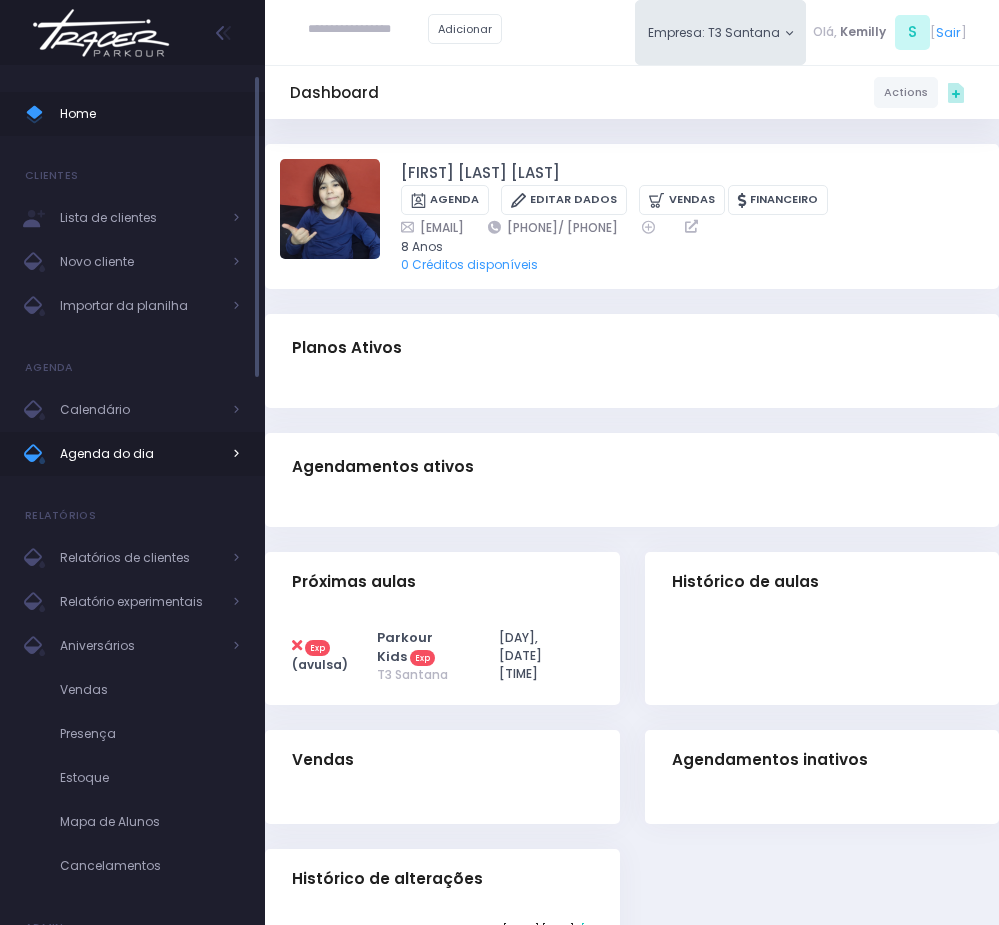 click on "Agenda do dia" at bounding box center [140, 454] 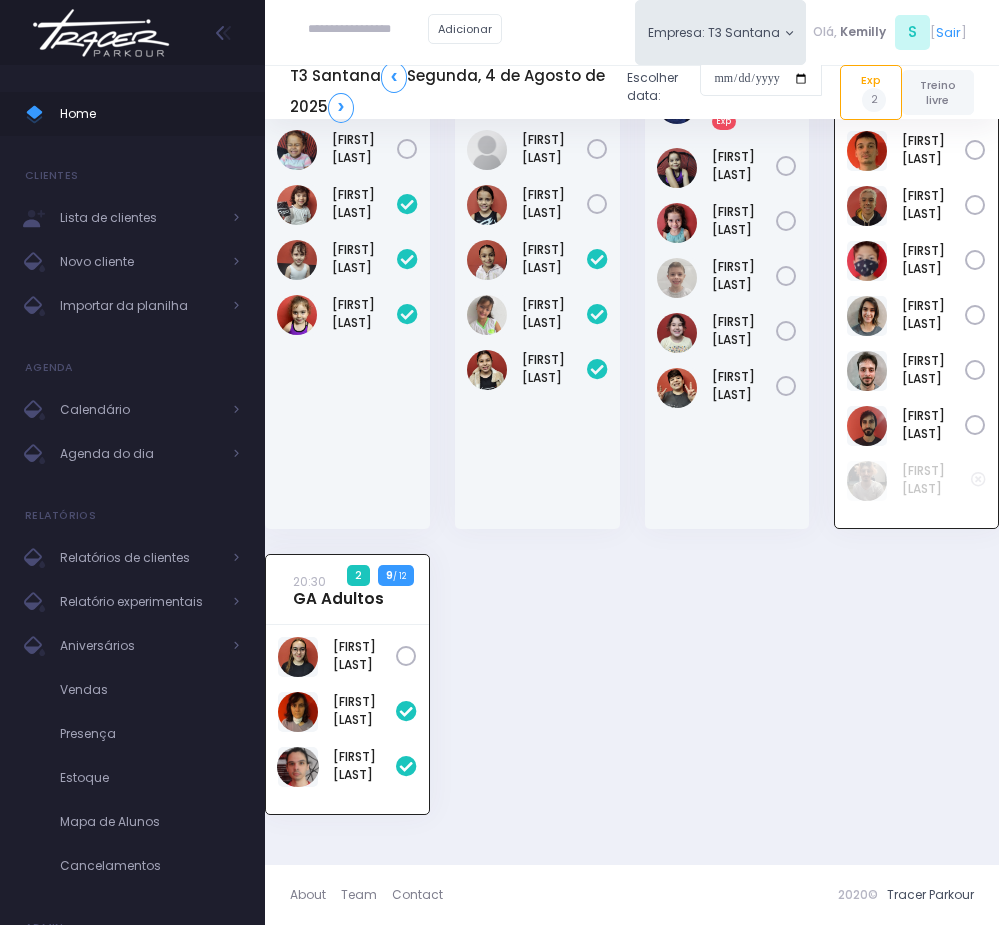 scroll, scrollTop: 1570, scrollLeft: 0, axis: vertical 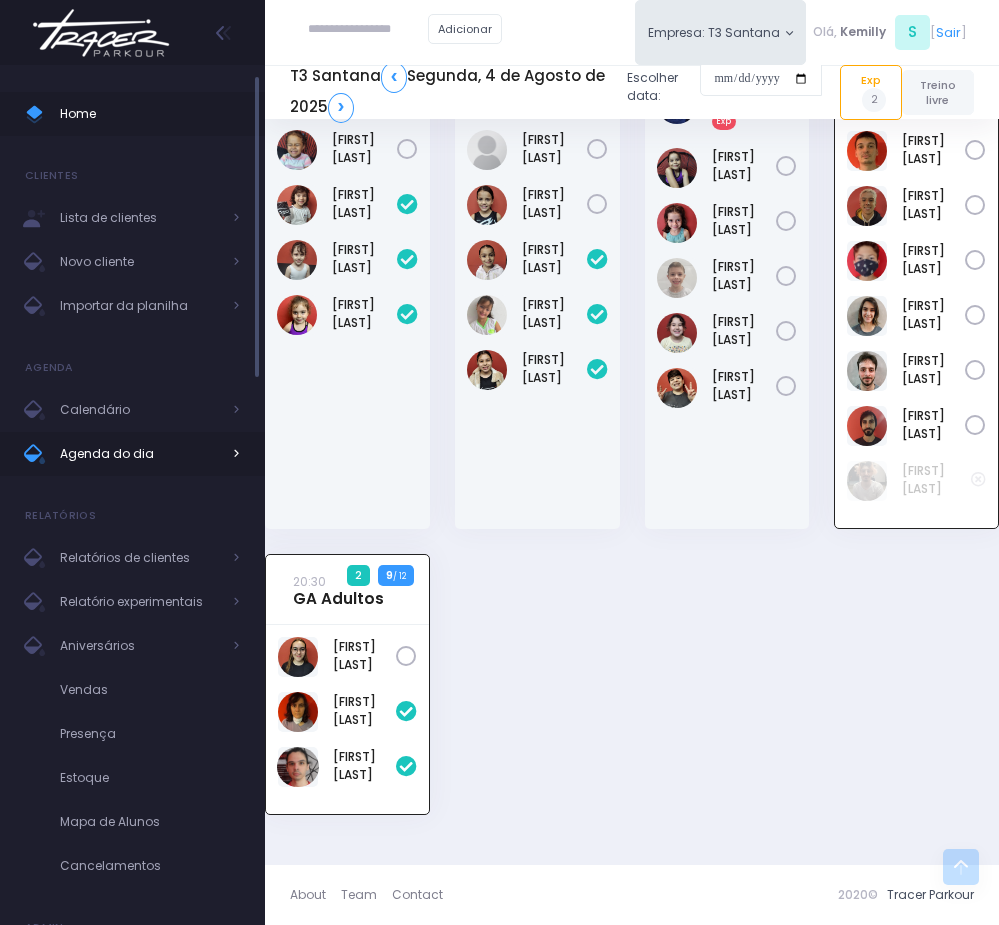 click on "Agenda do dia" at bounding box center (140, 454) 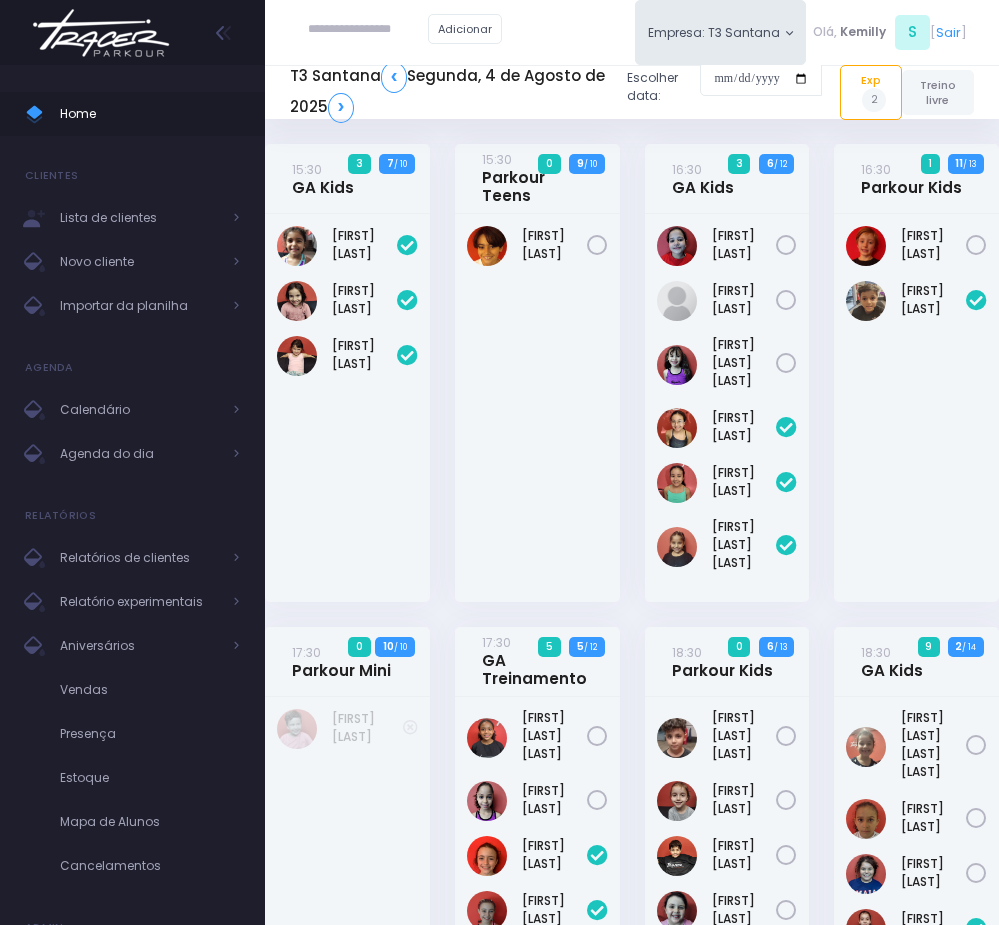scroll, scrollTop: 1545, scrollLeft: 0, axis: vertical 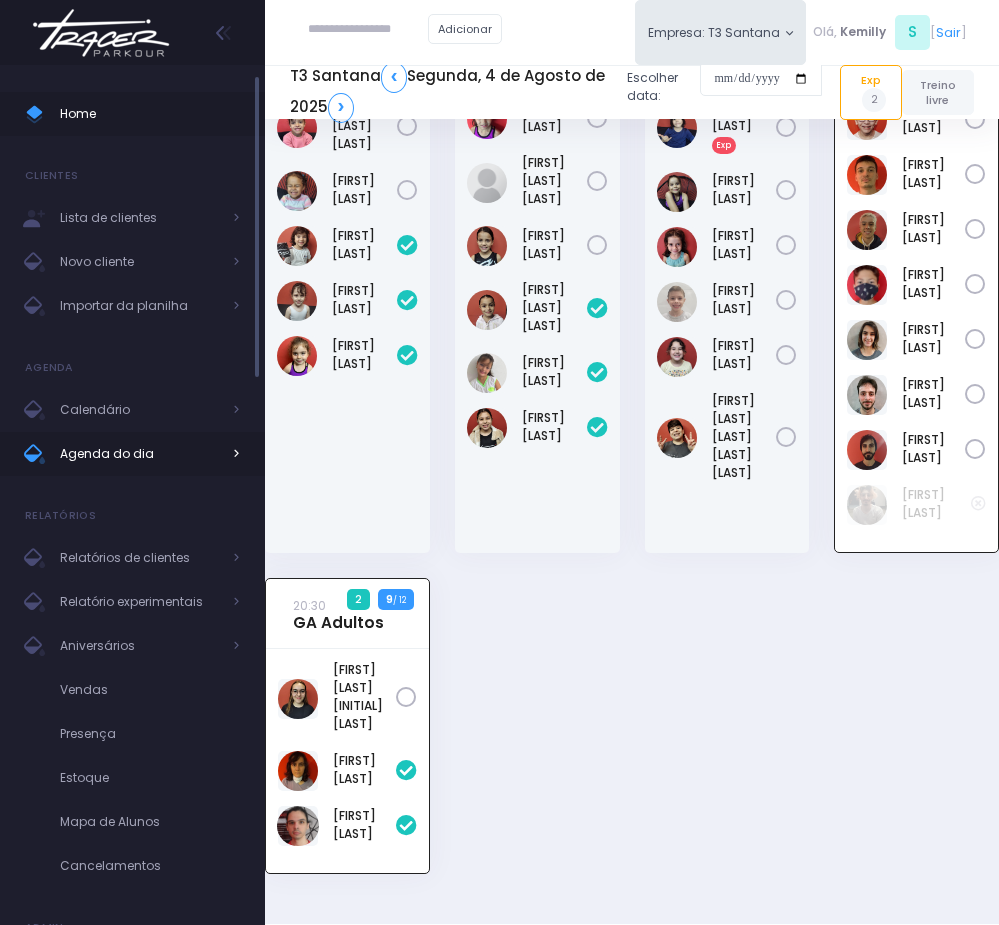 click on "Agenda do dia" at bounding box center [140, 454] 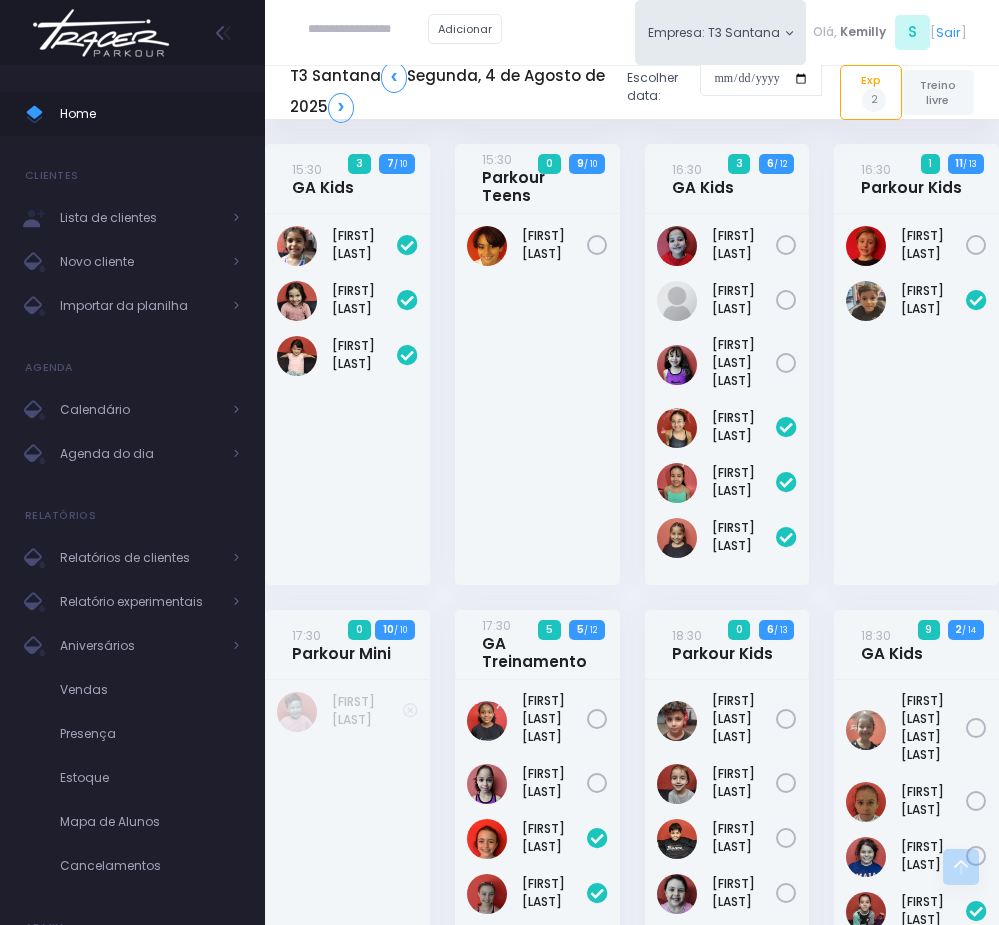 scroll, scrollTop: 1545, scrollLeft: 0, axis: vertical 